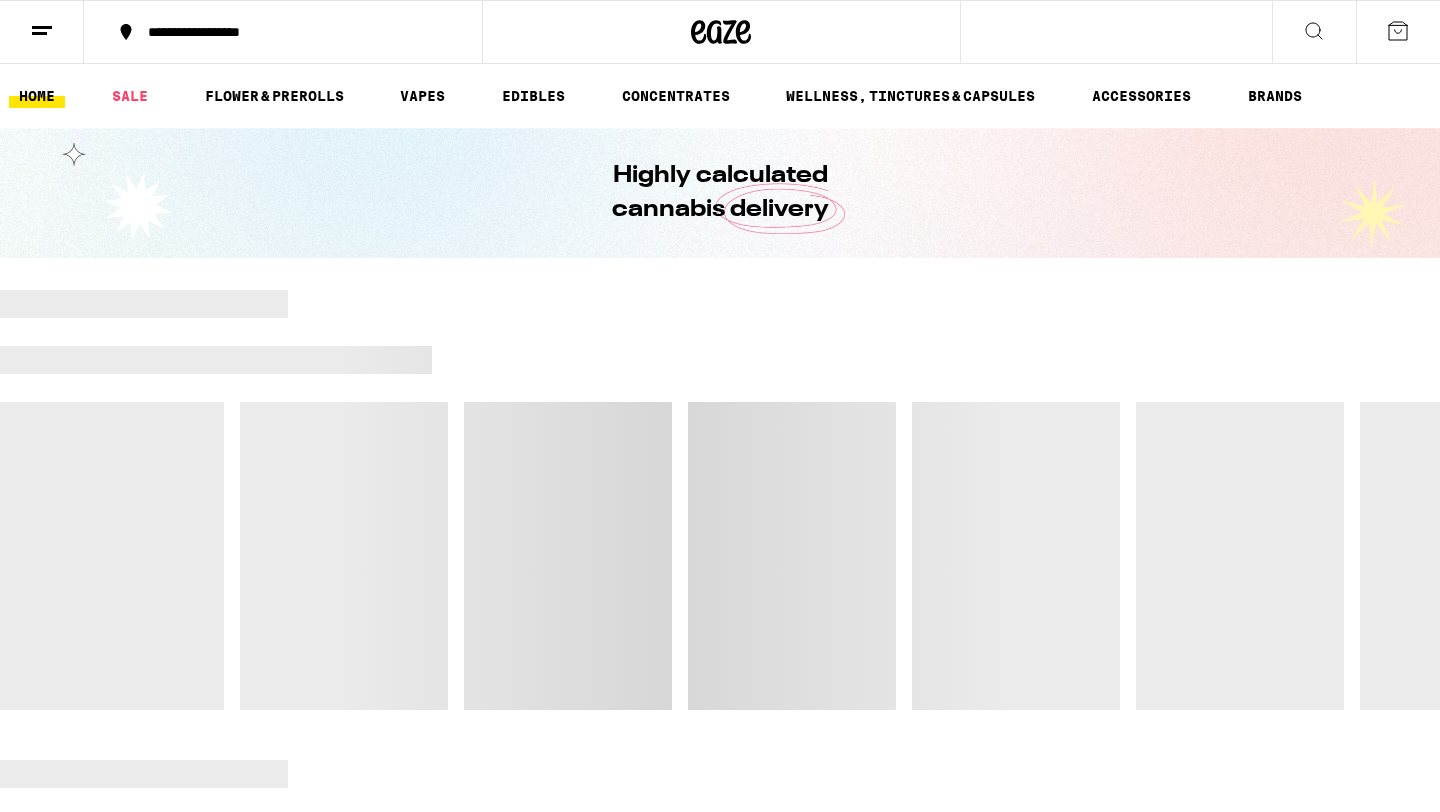 scroll, scrollTop: 0, scrollLeft: 0, axis: both 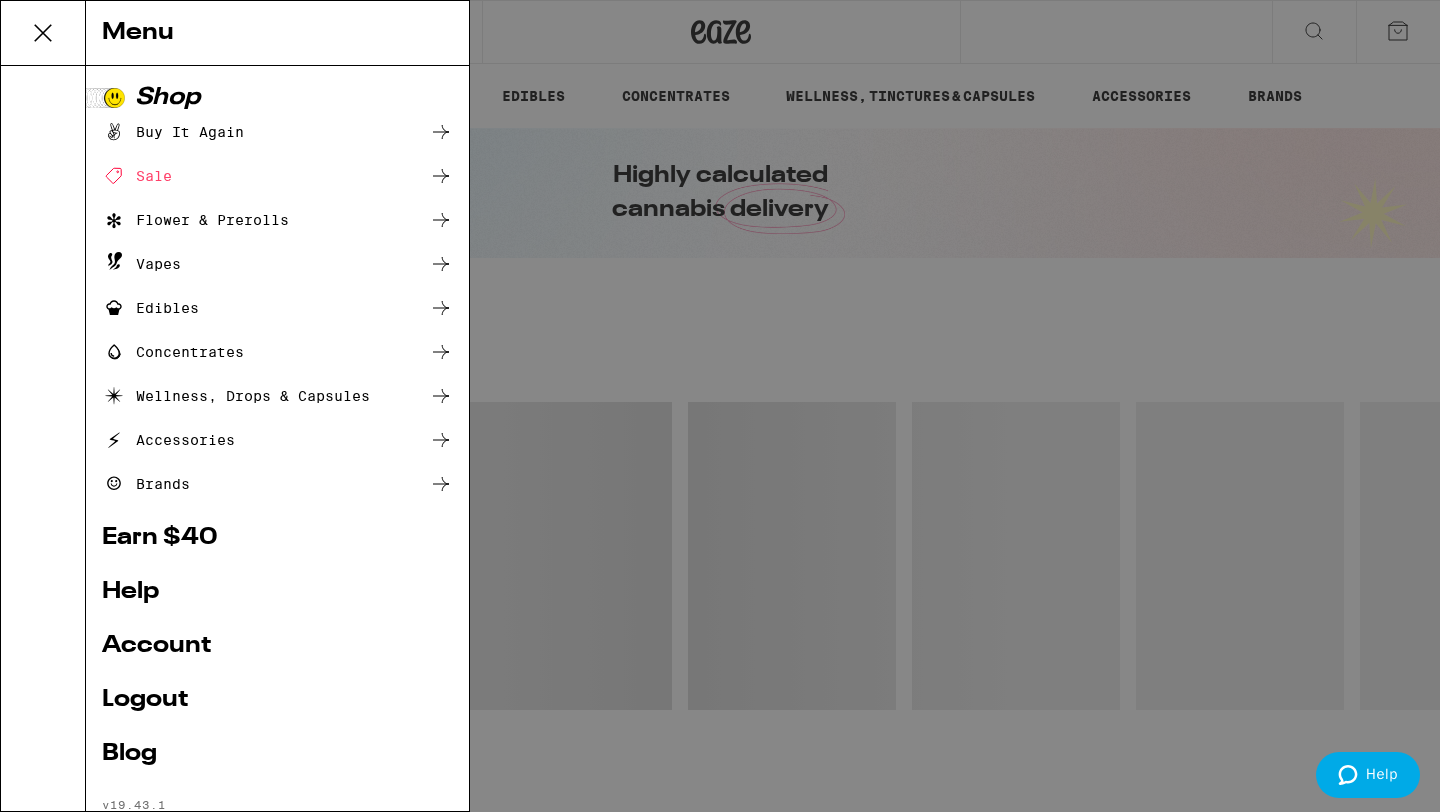 click on "Account" at bounding box center [277, 646] 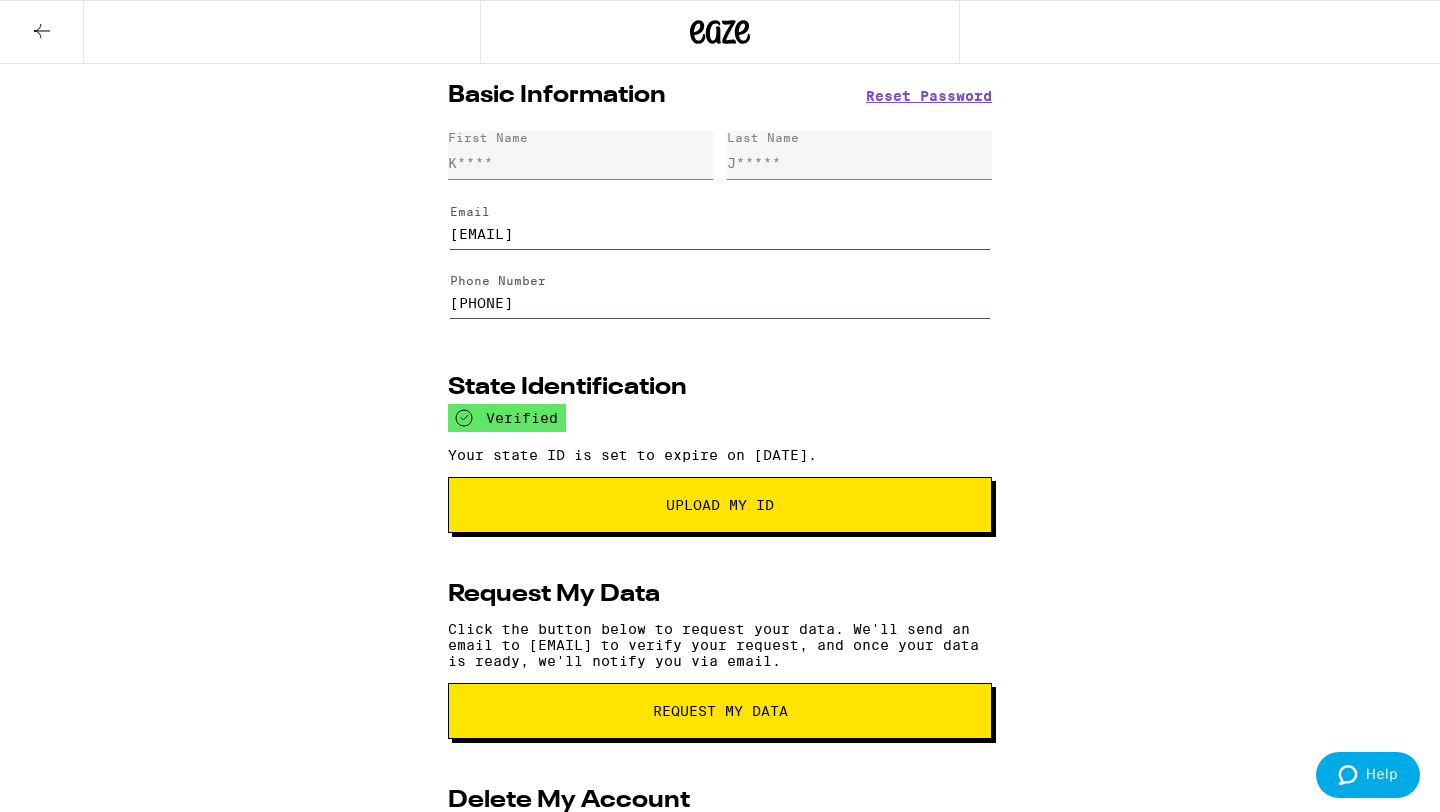 scroll, scrollTop: 0, scrollLeft: 0, axis: both 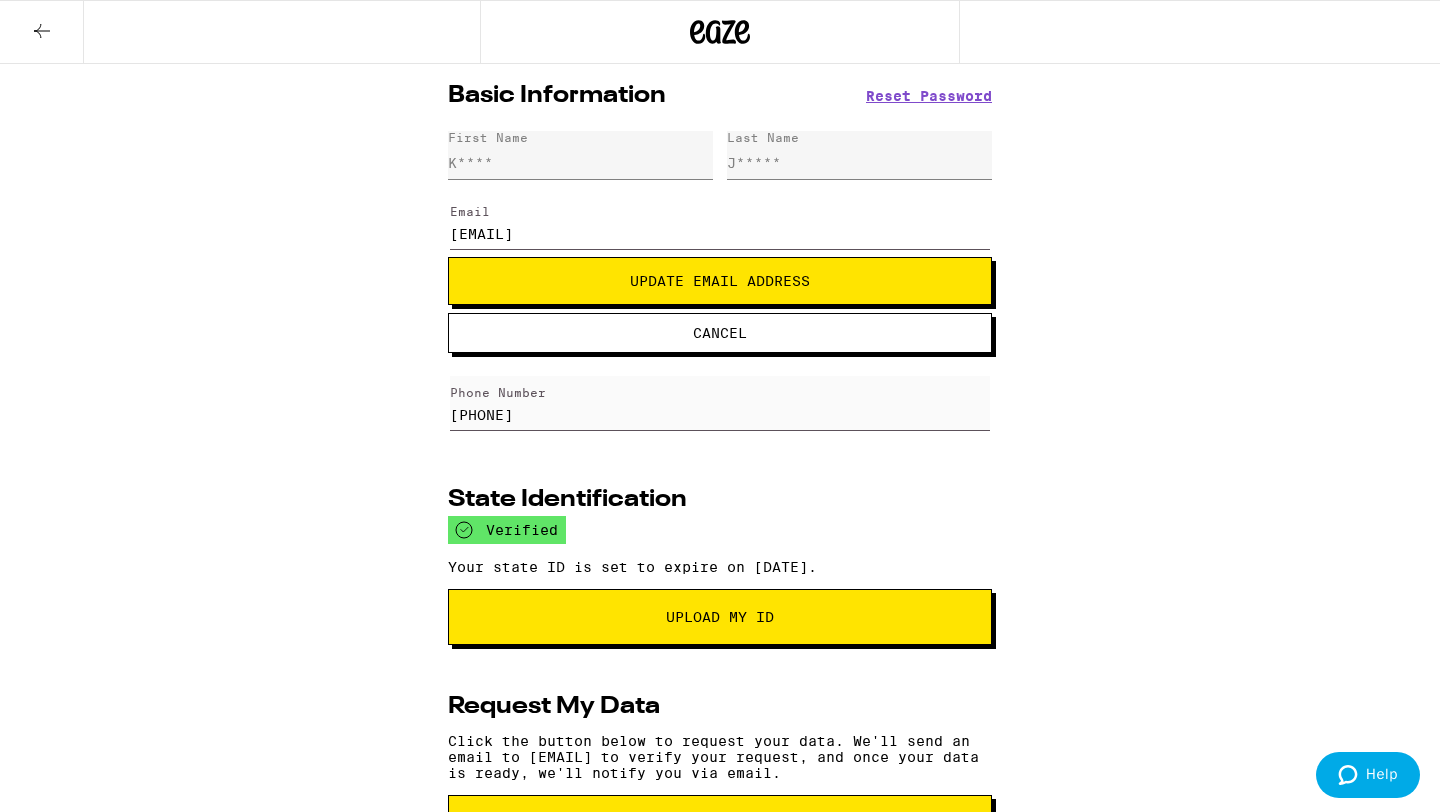 click on "Update Email Address" at bounding box center (720, 281) 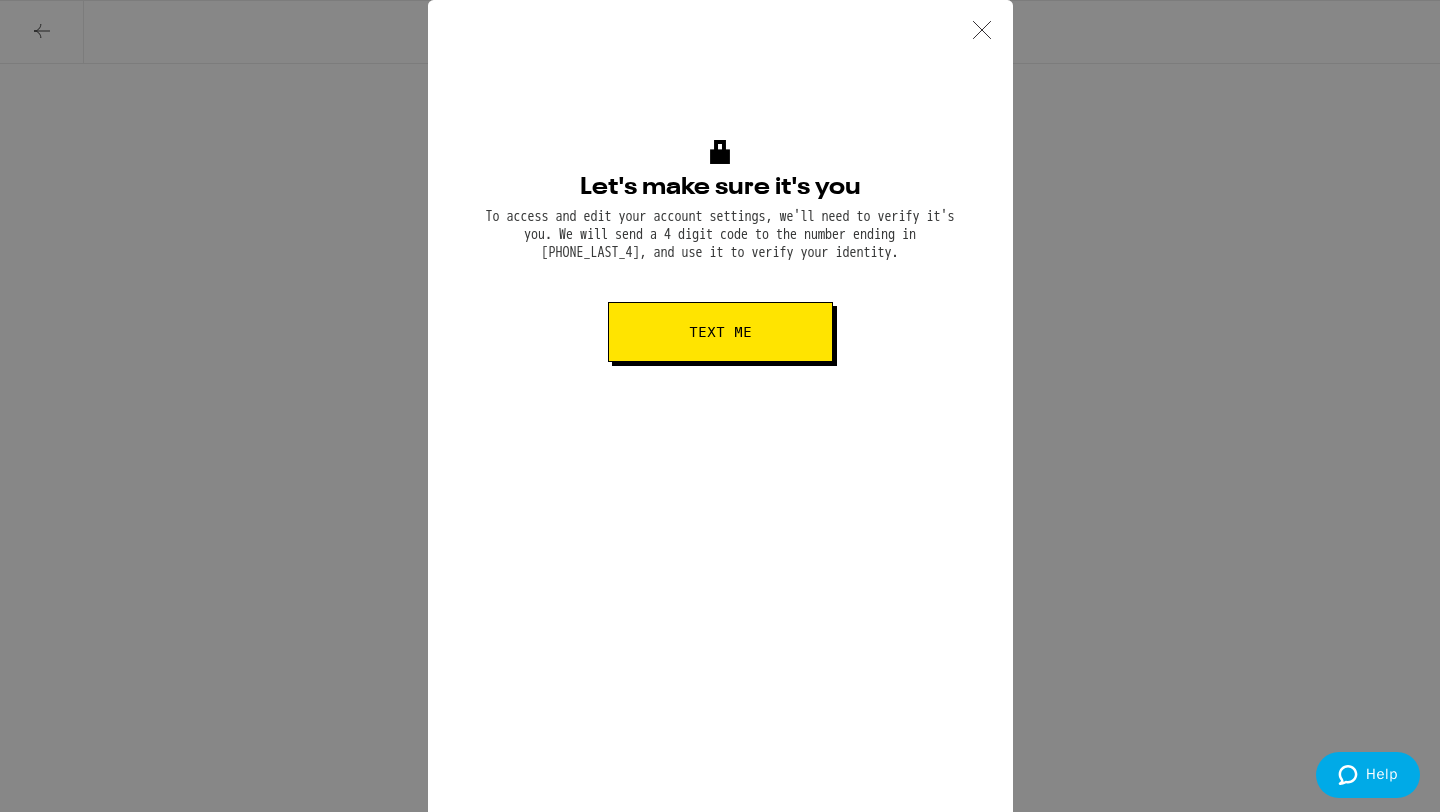 click on "Text me" at bounding box center [720, 332] 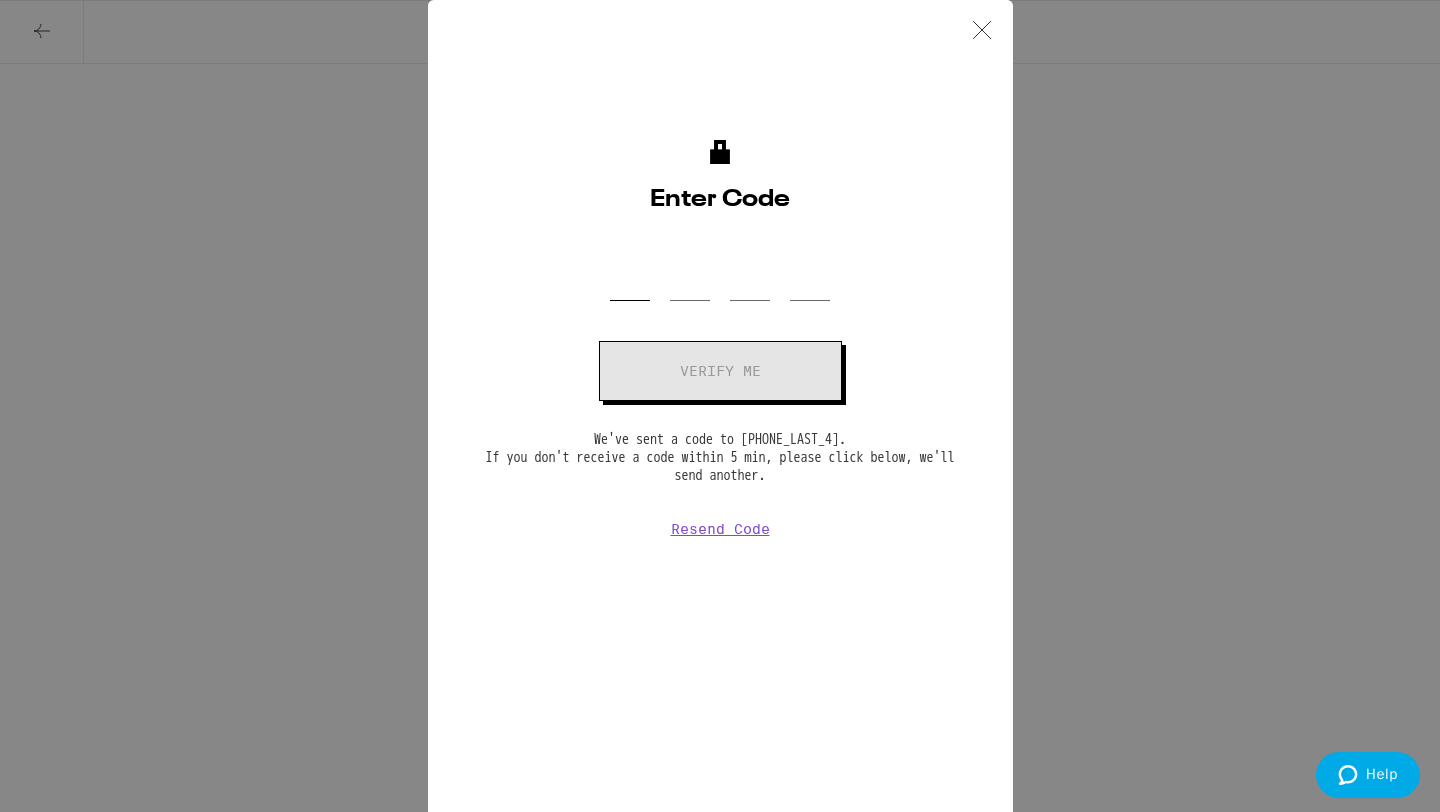 click on "OTP Code" at bounding box center [630, 271] 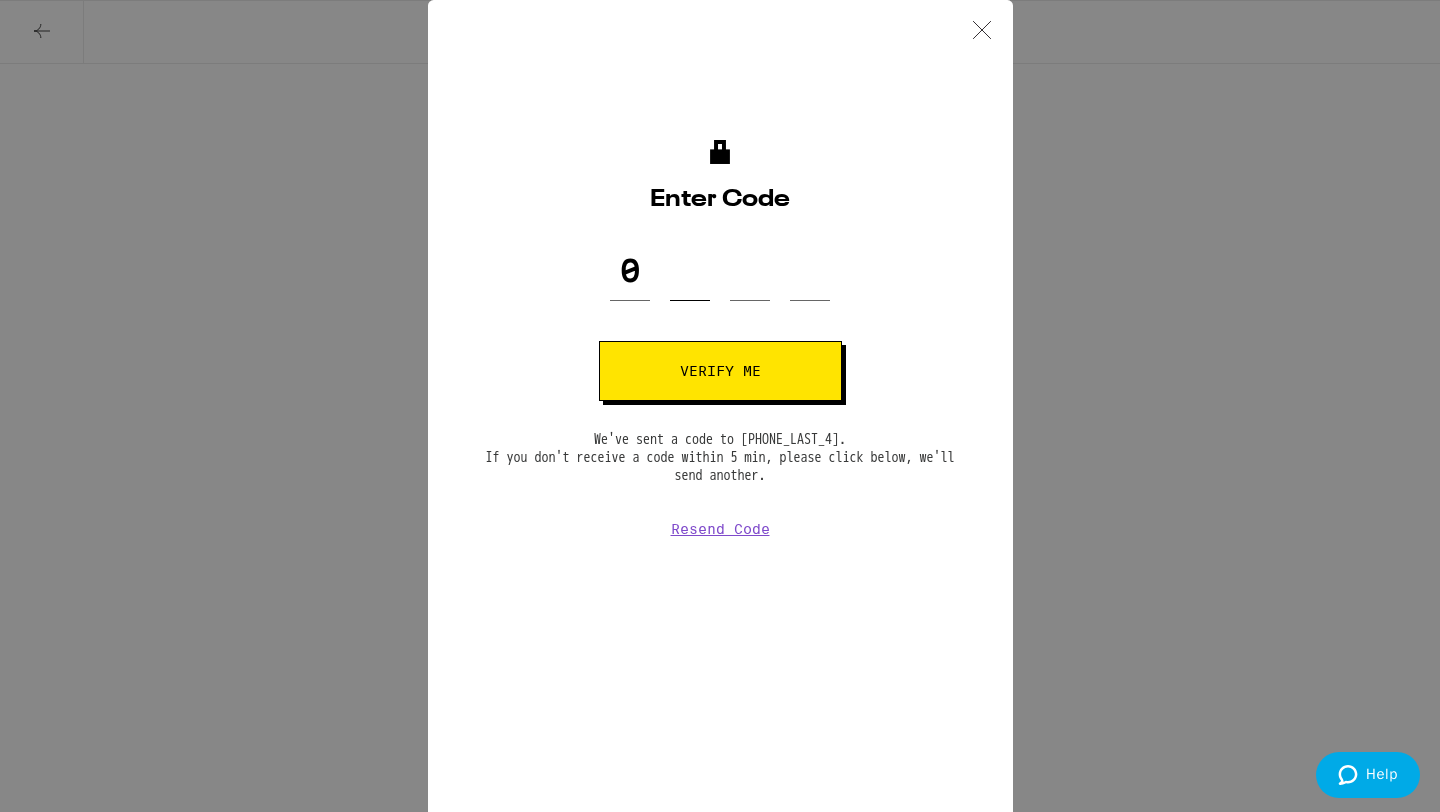 type on "9" 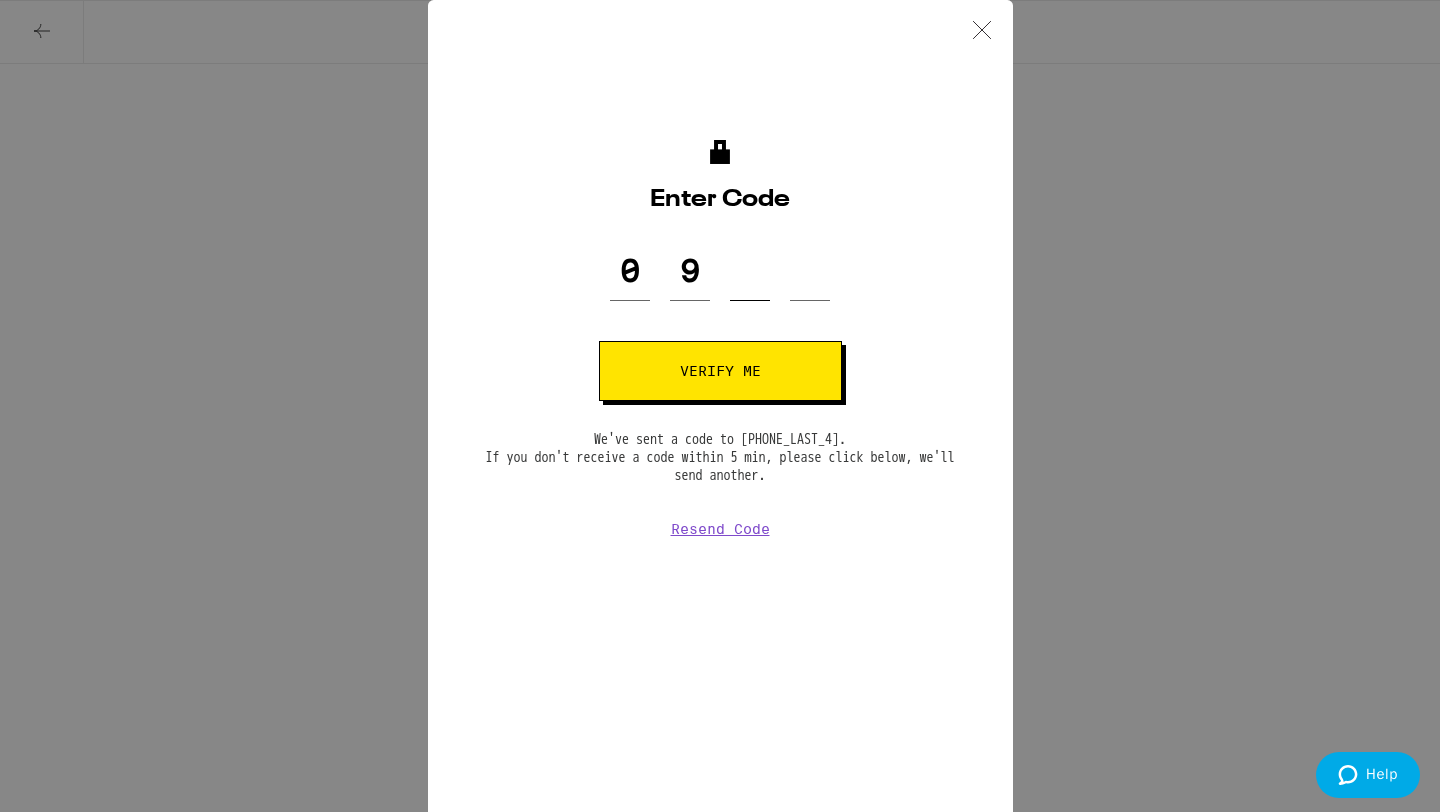 type on "5" 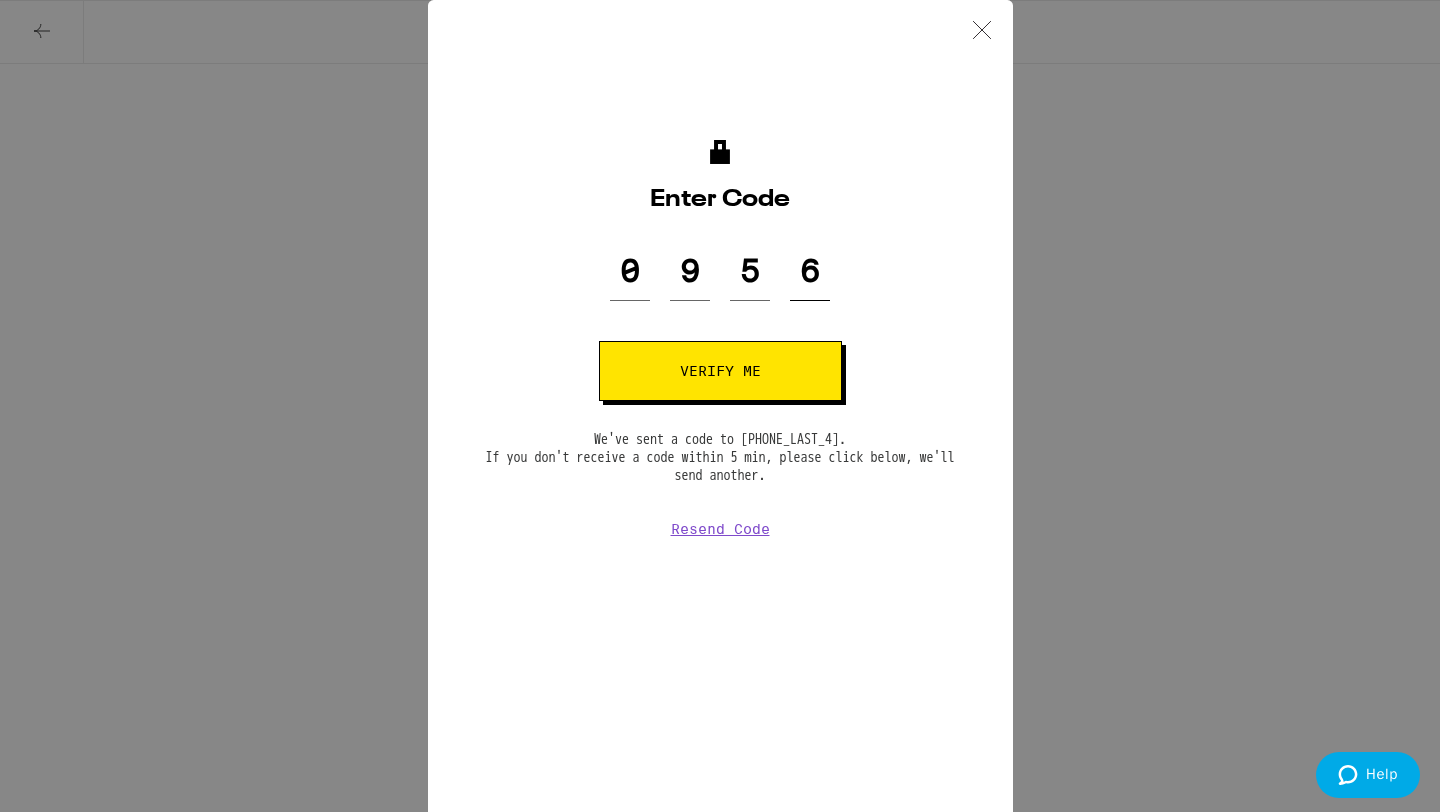 type on "6" 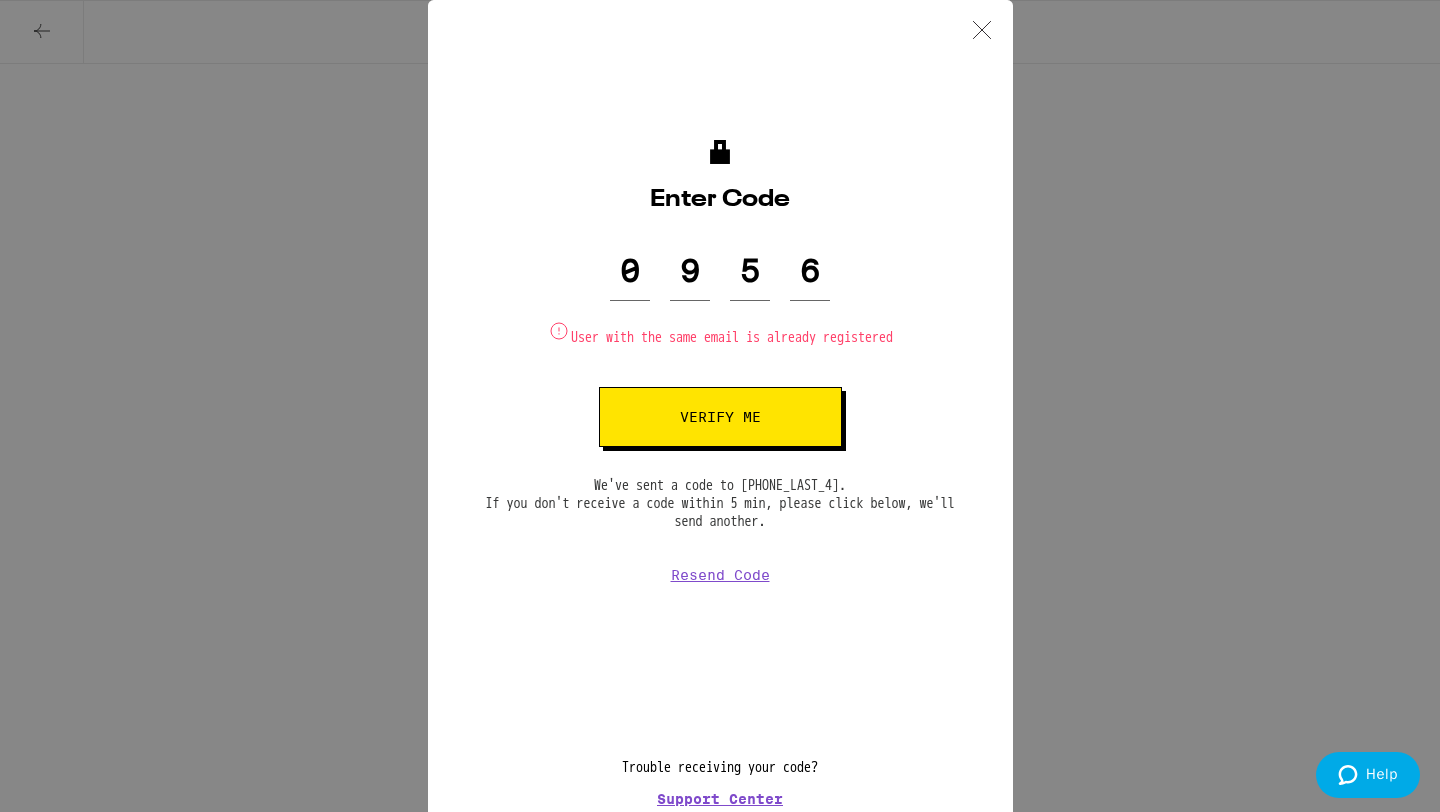 click 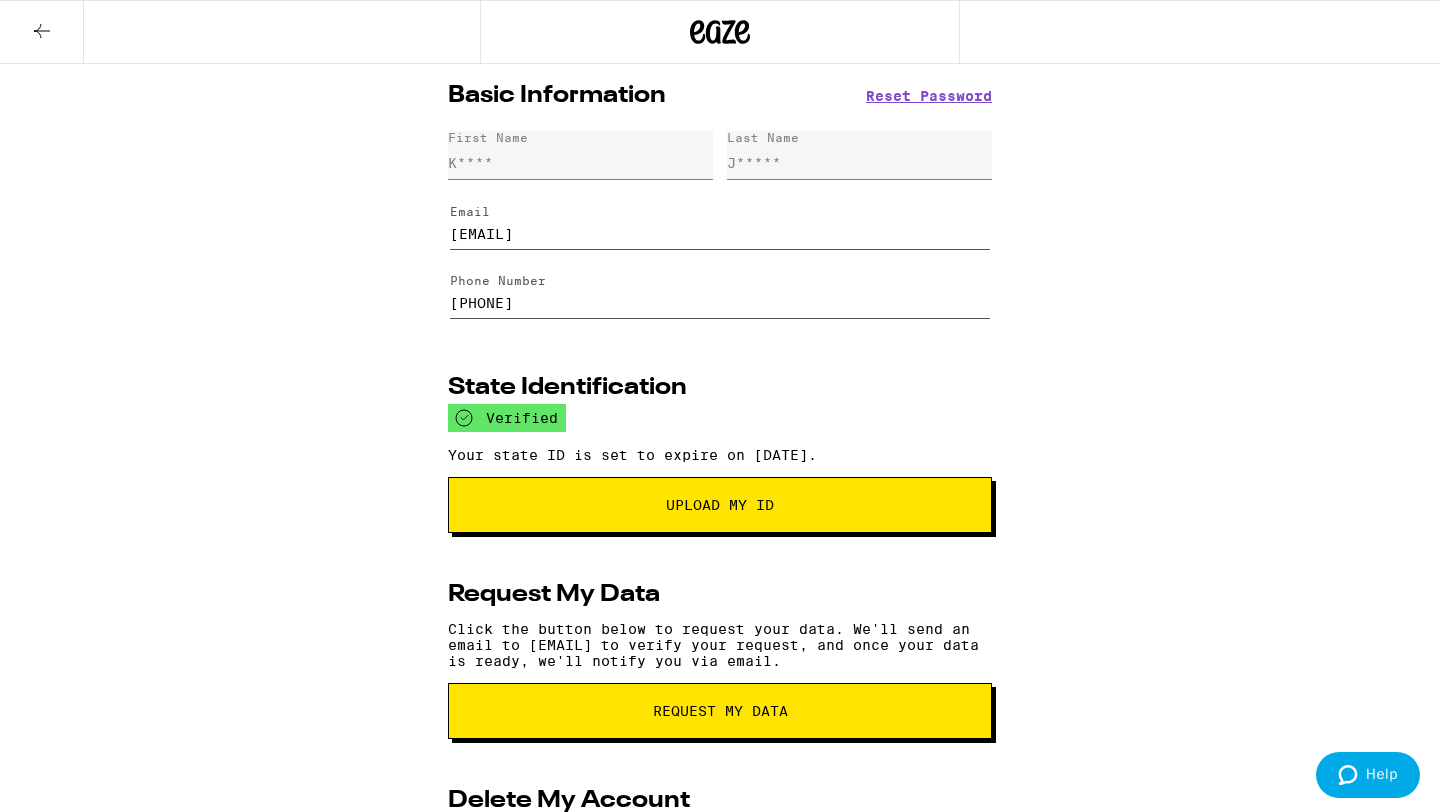click 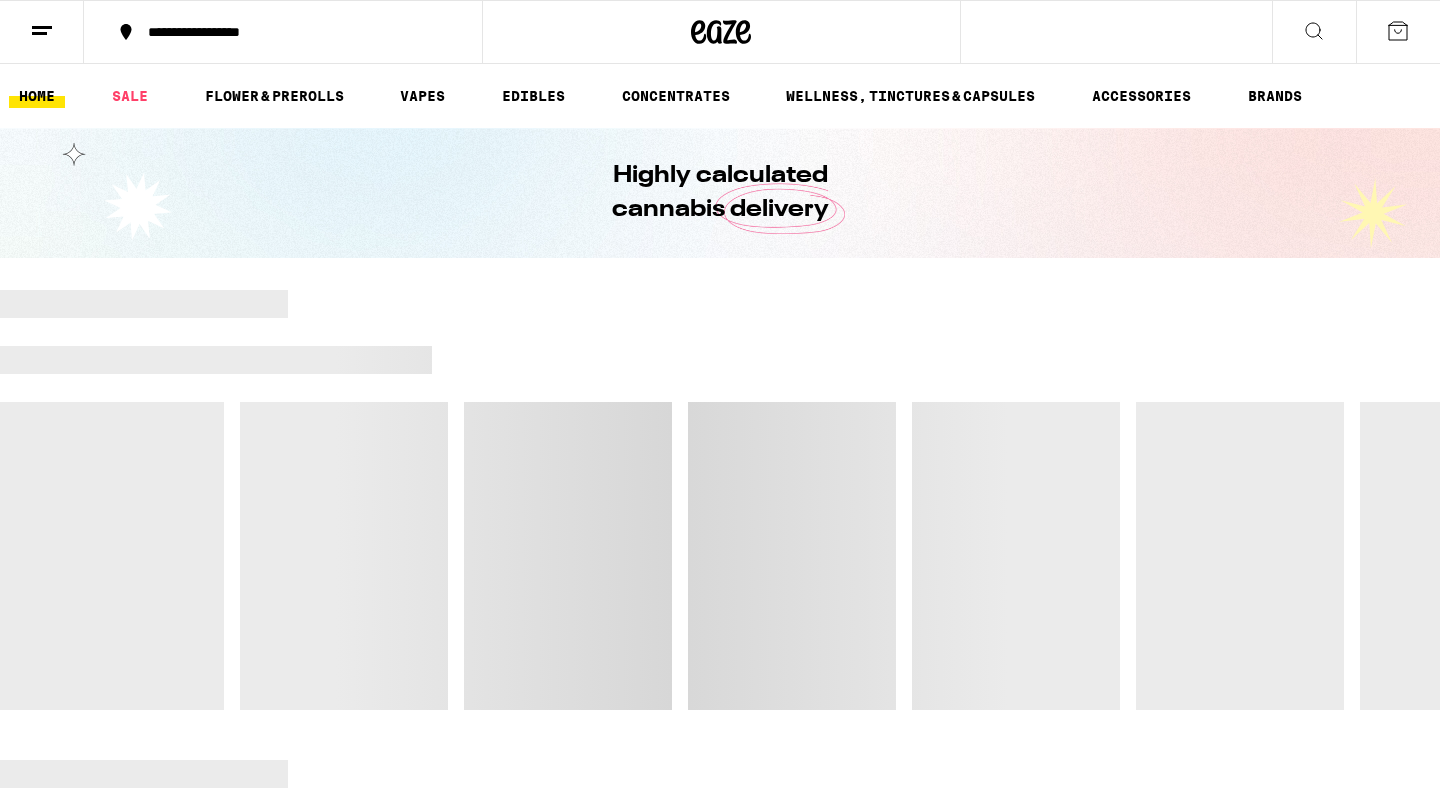 click 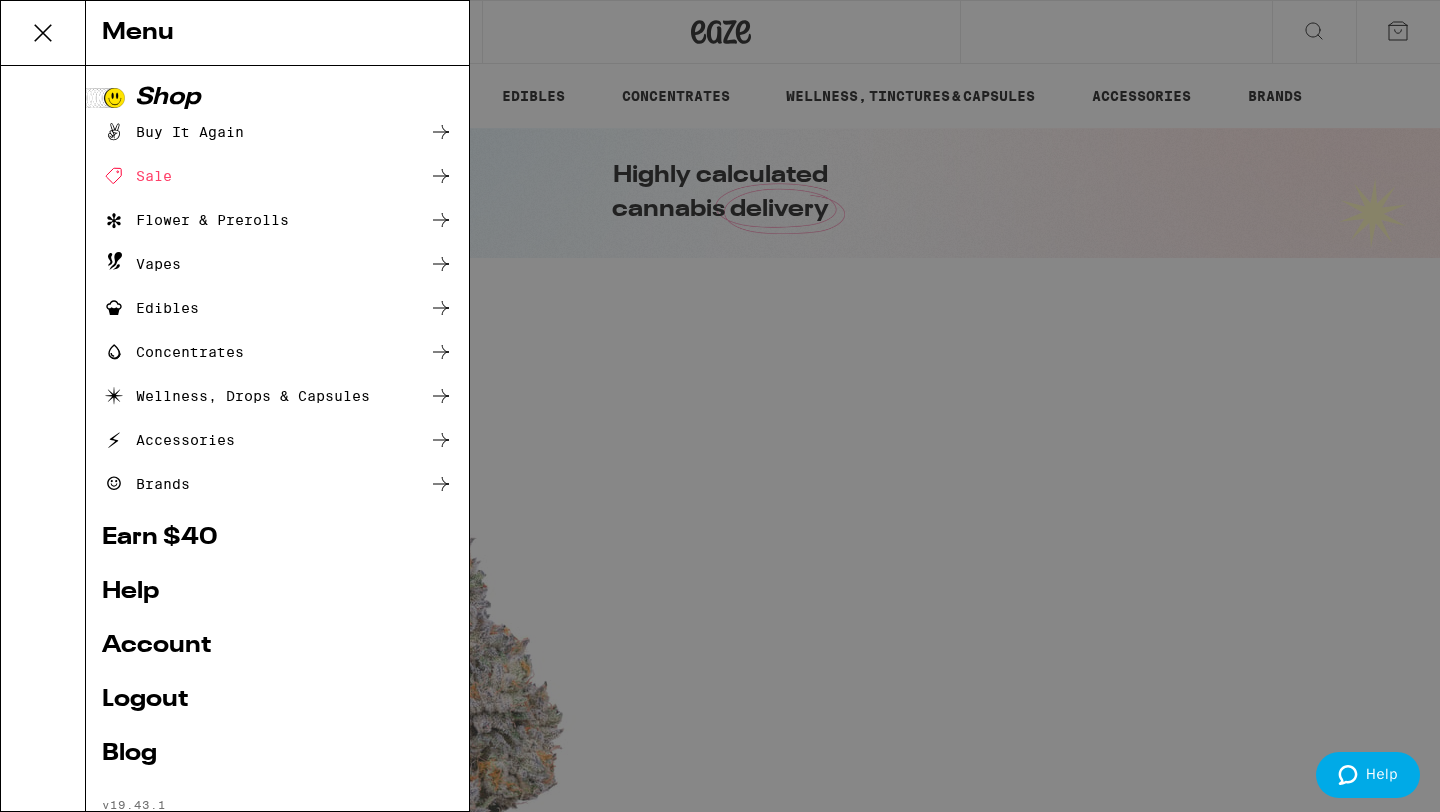 click on "Logout" at bounding box center [277, 700] 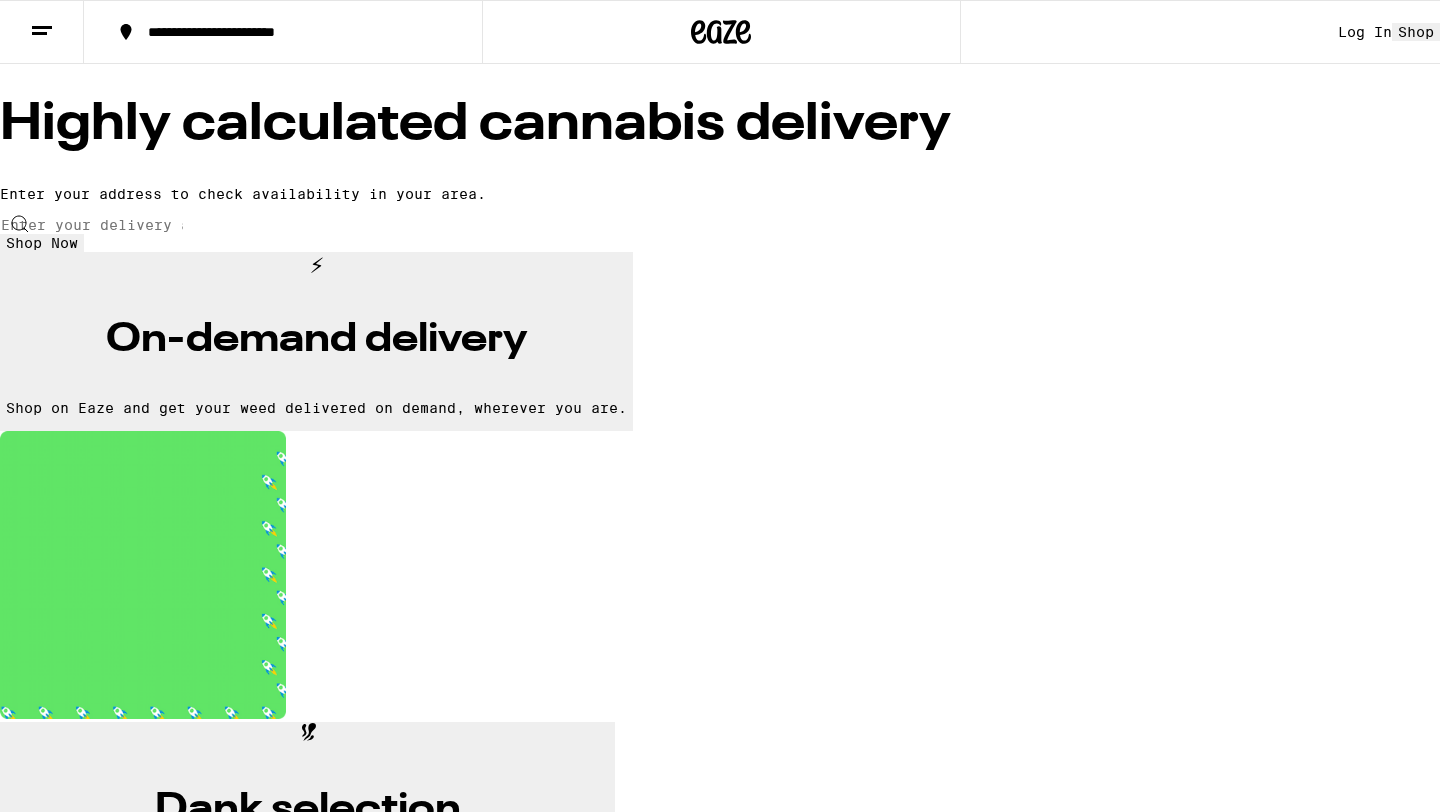 click on "Log In" at bounding box center (1365, 32) 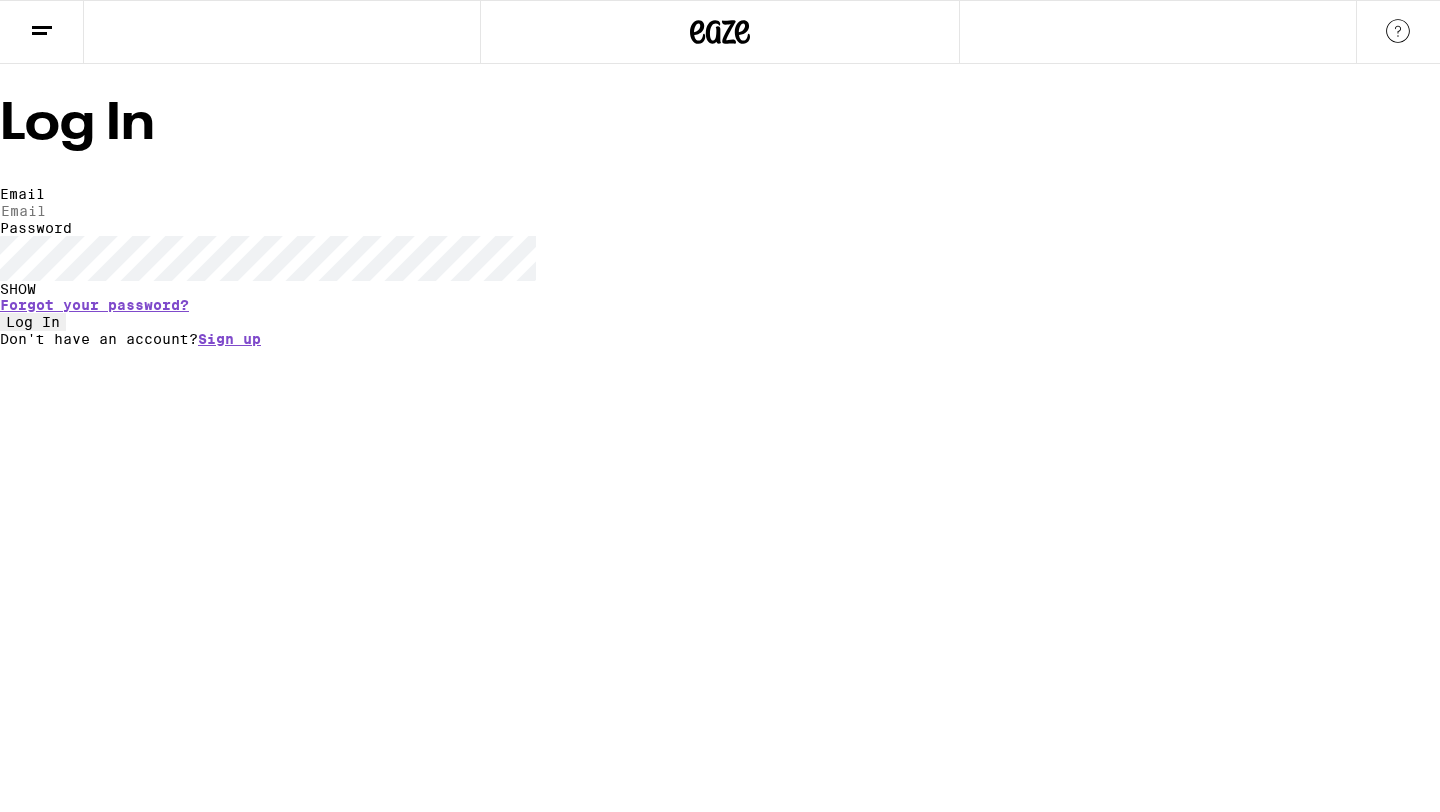 click on "Email" at bounding box center (92, 211) 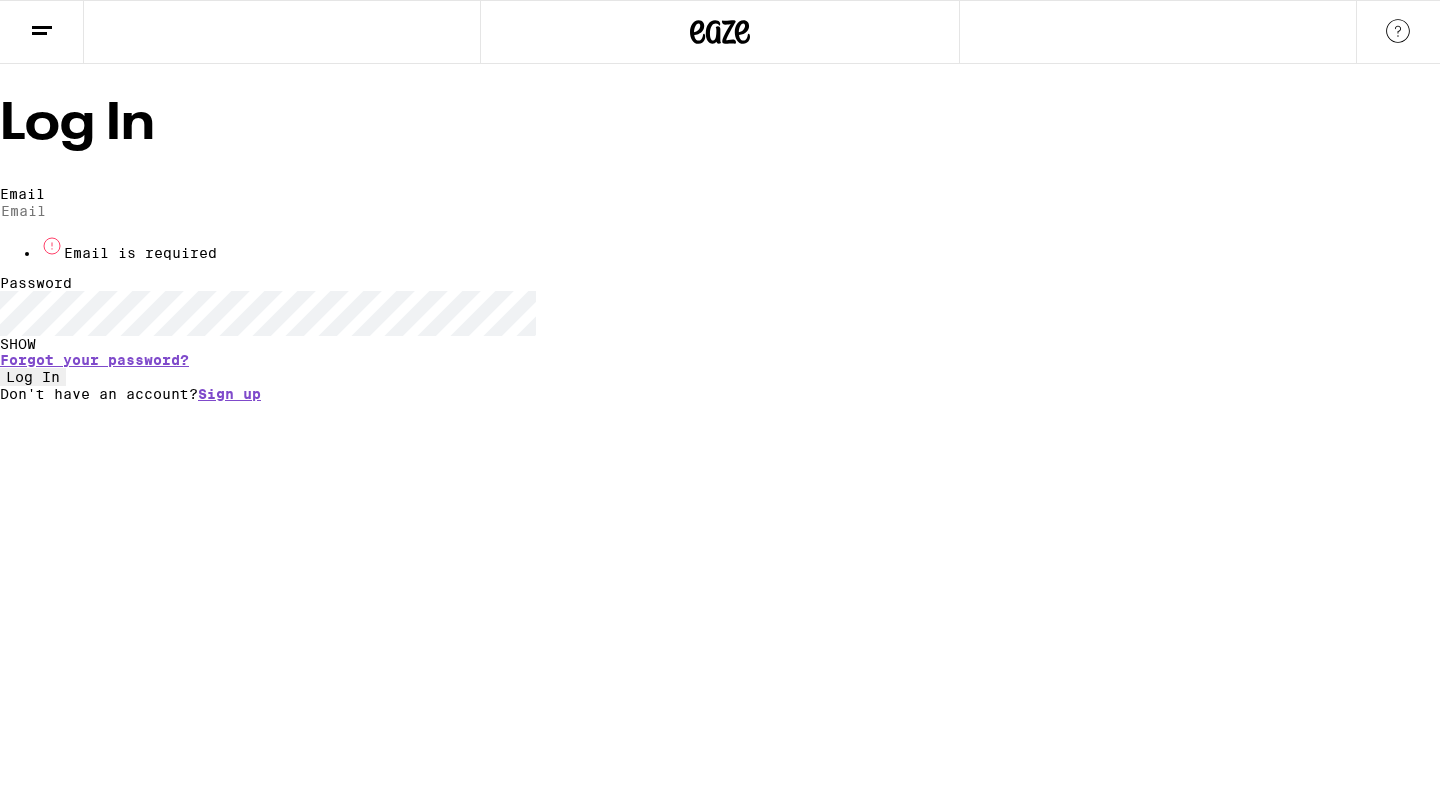 type on "[EMAIL]" 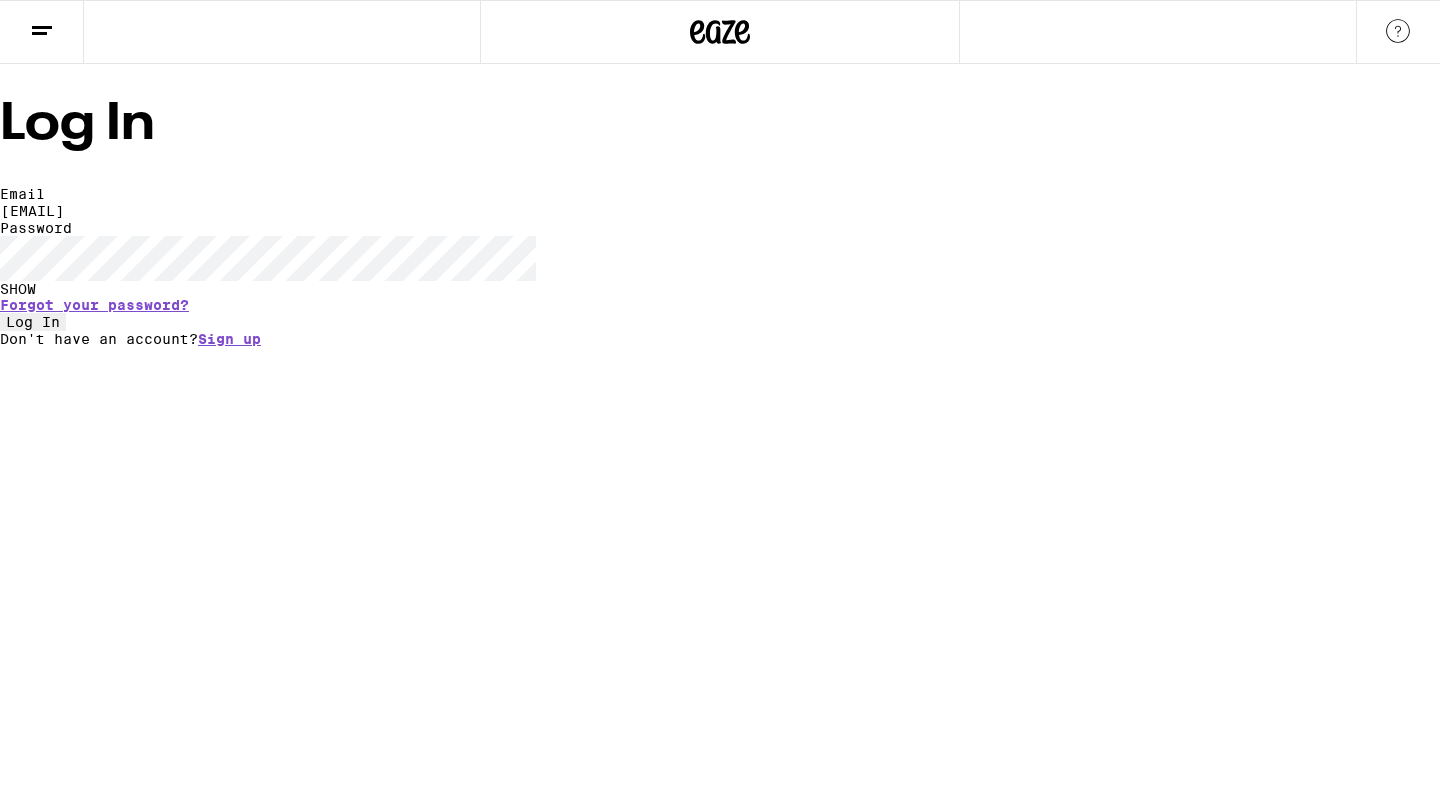 click on "Log In" at bounding box center [33, 322] 